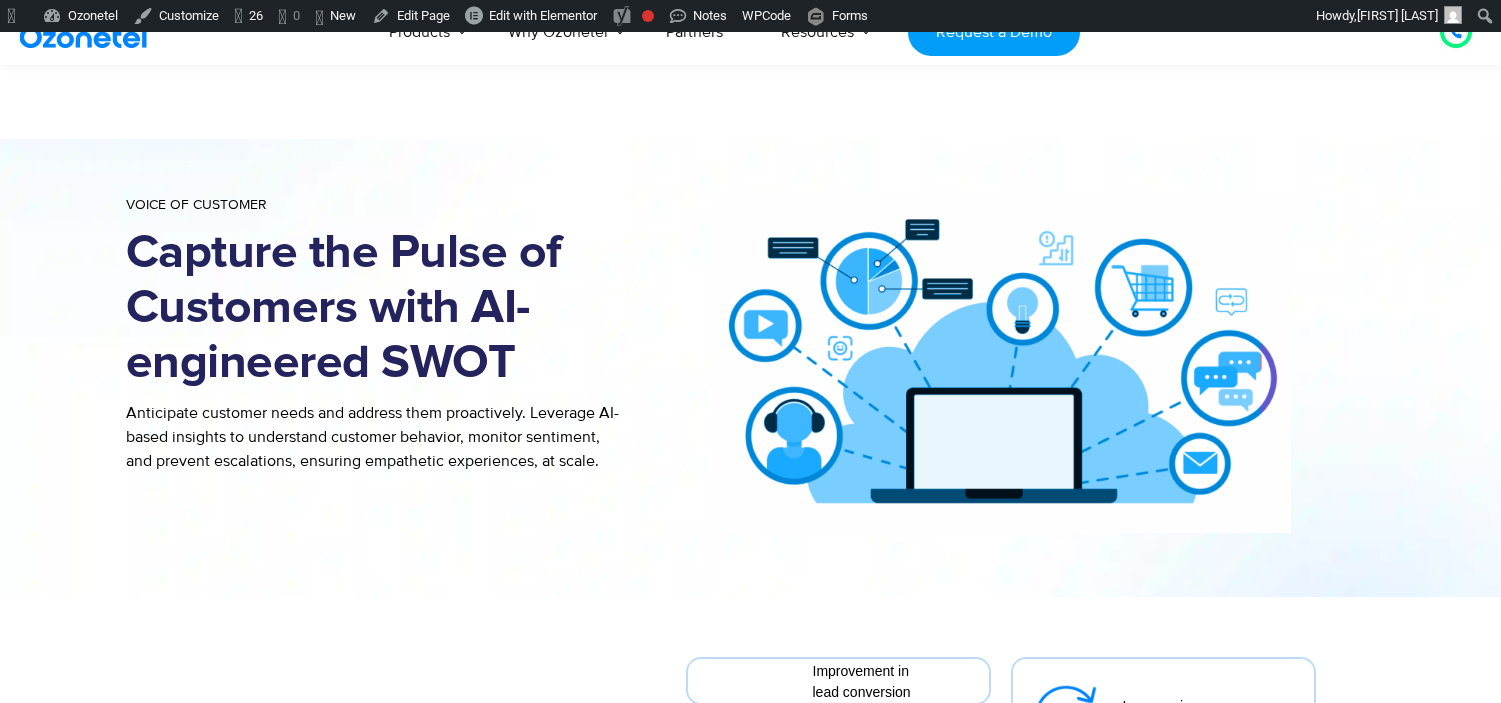 scroll, scrollTop: 555, scrollLeft: 0, axis: vertical 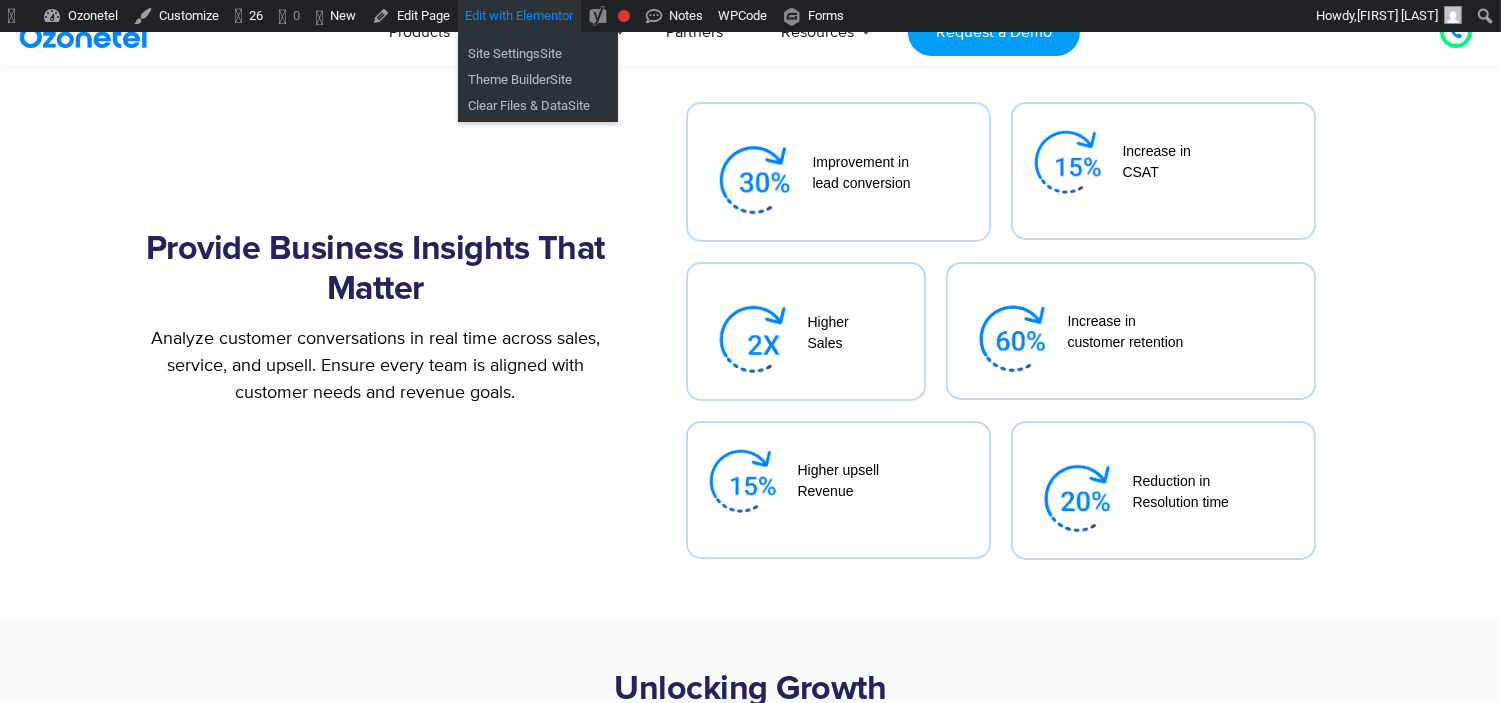 click on "Edit with Elementor" at bounding box center (519, 15) 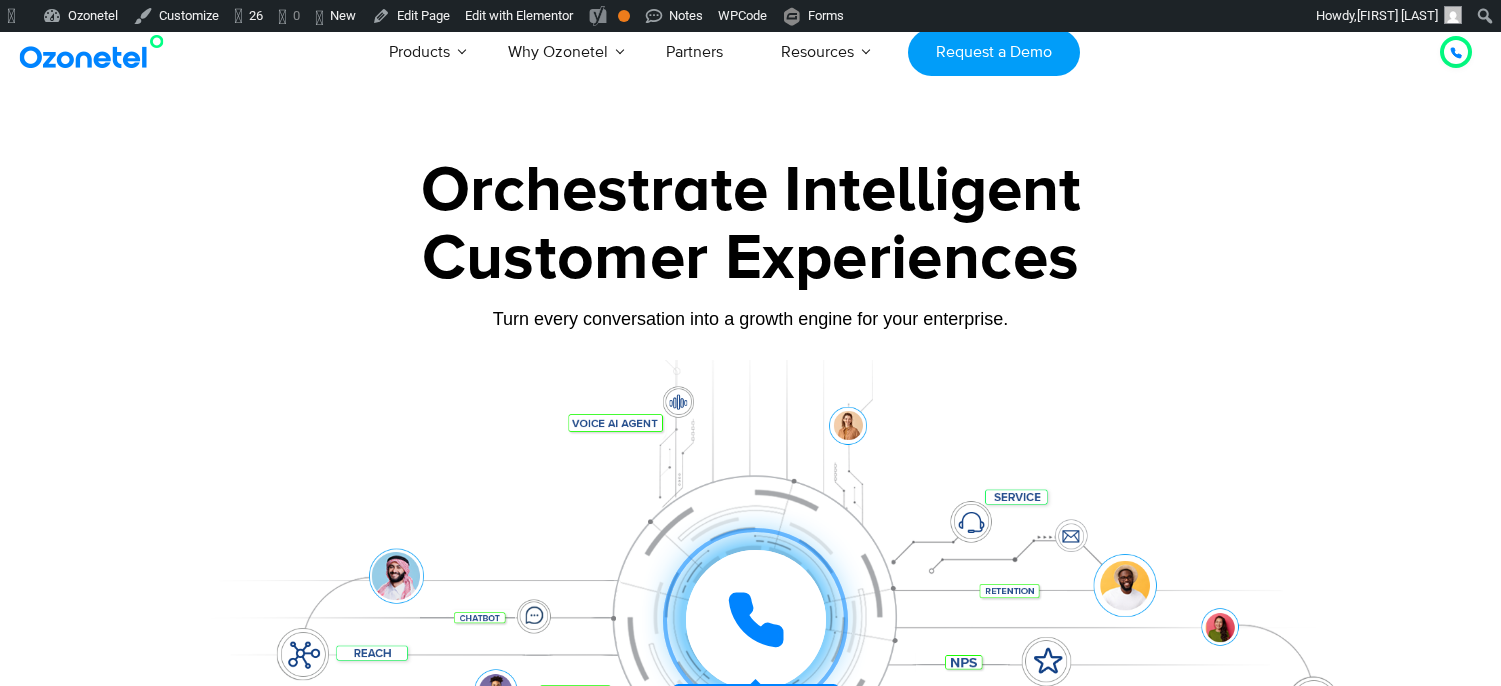 scroll, scrollTop: 0, scrollLeft: 0, axis: both 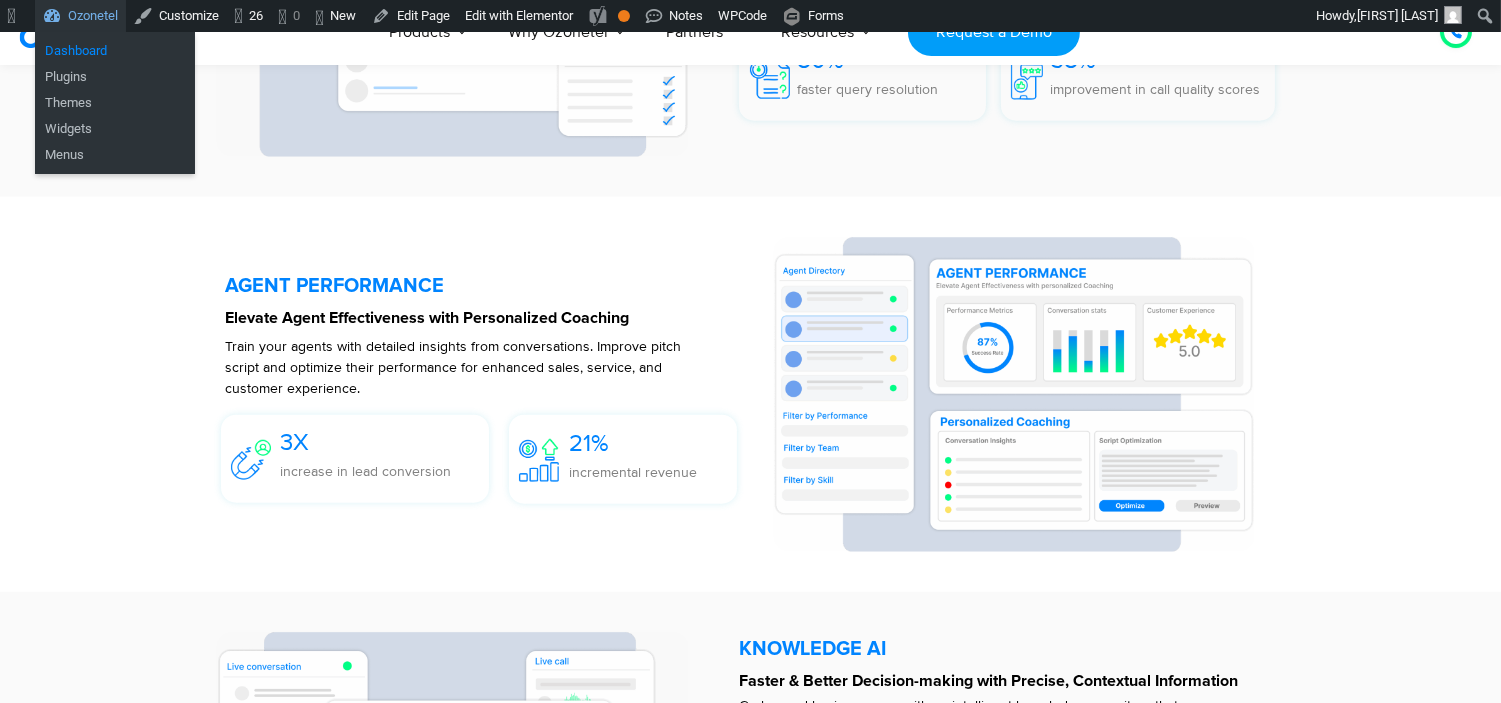 click on "Dashboard" at bounding box center (115, 51) 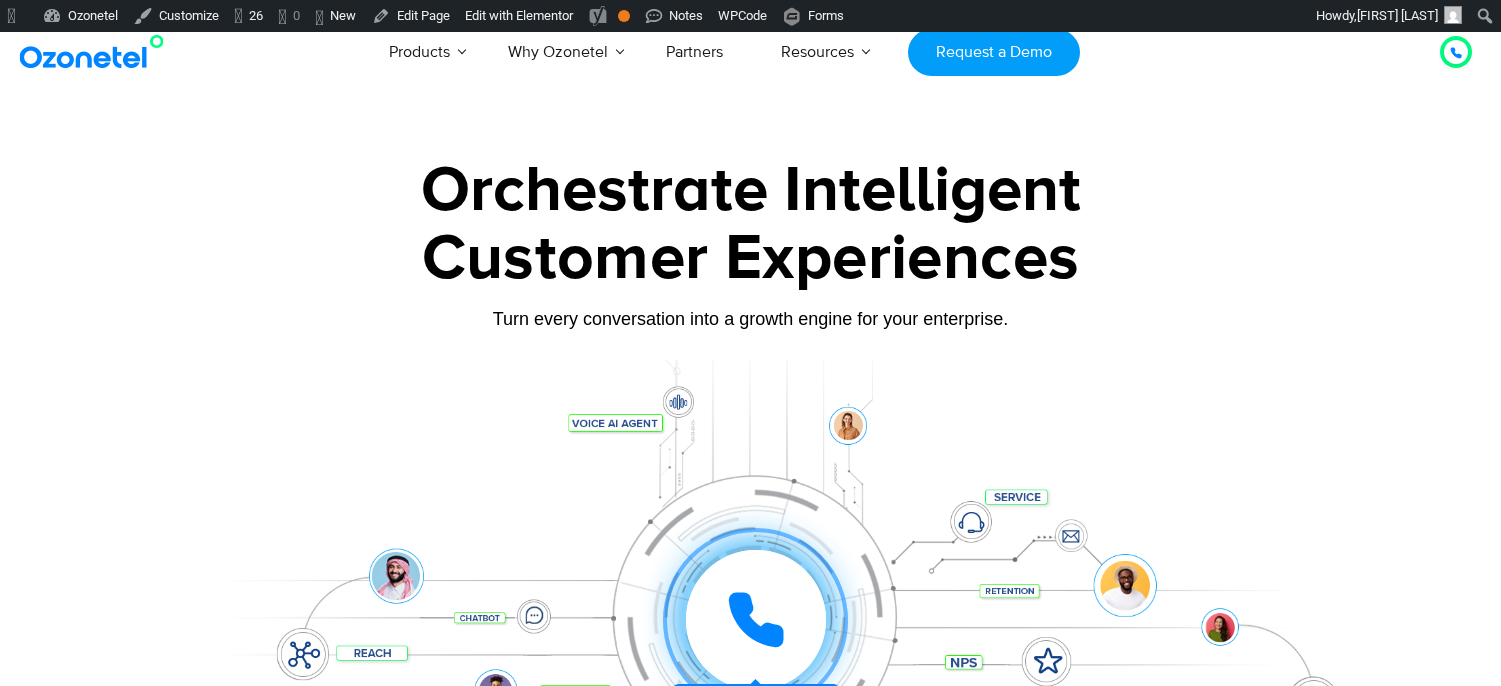 scroll, scrollTop: 0, scrollLeft: 0, axis: both 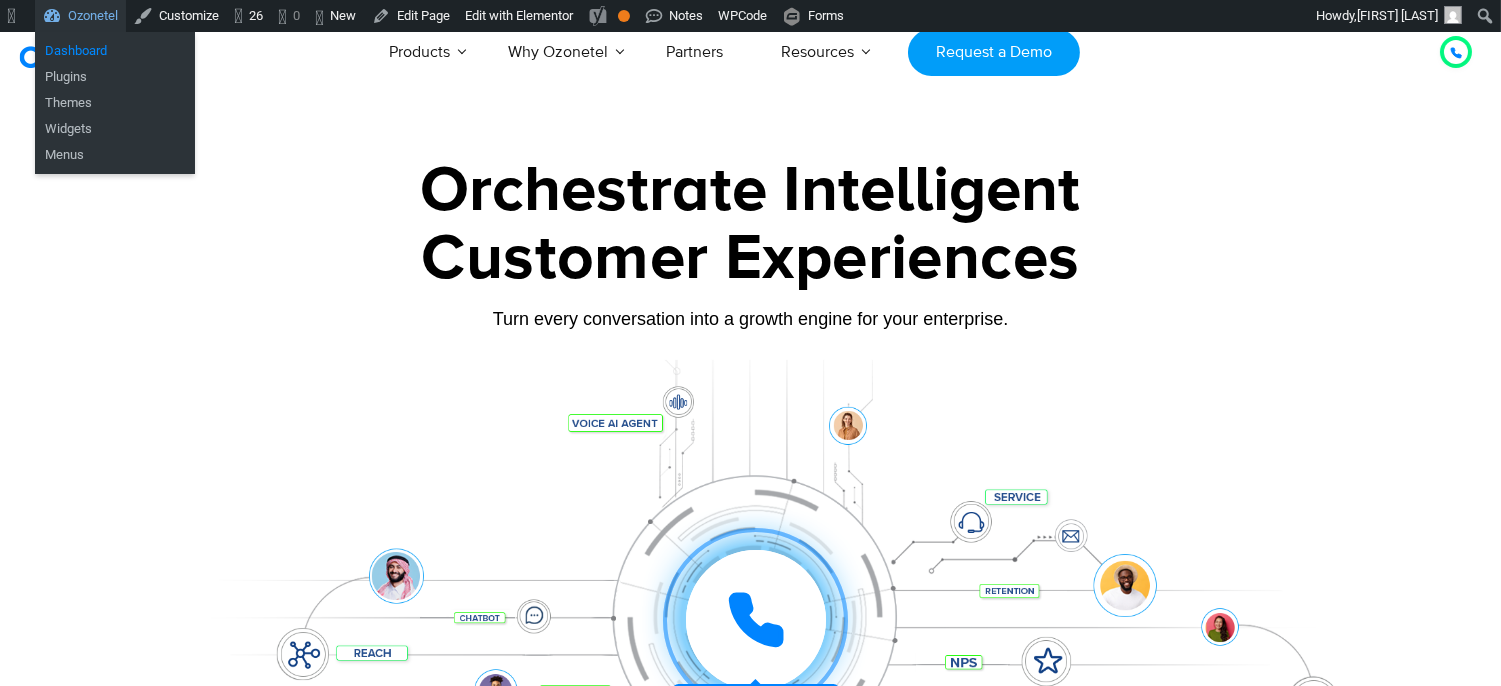 click on "Dashboard" at bounding box center (115, 51) 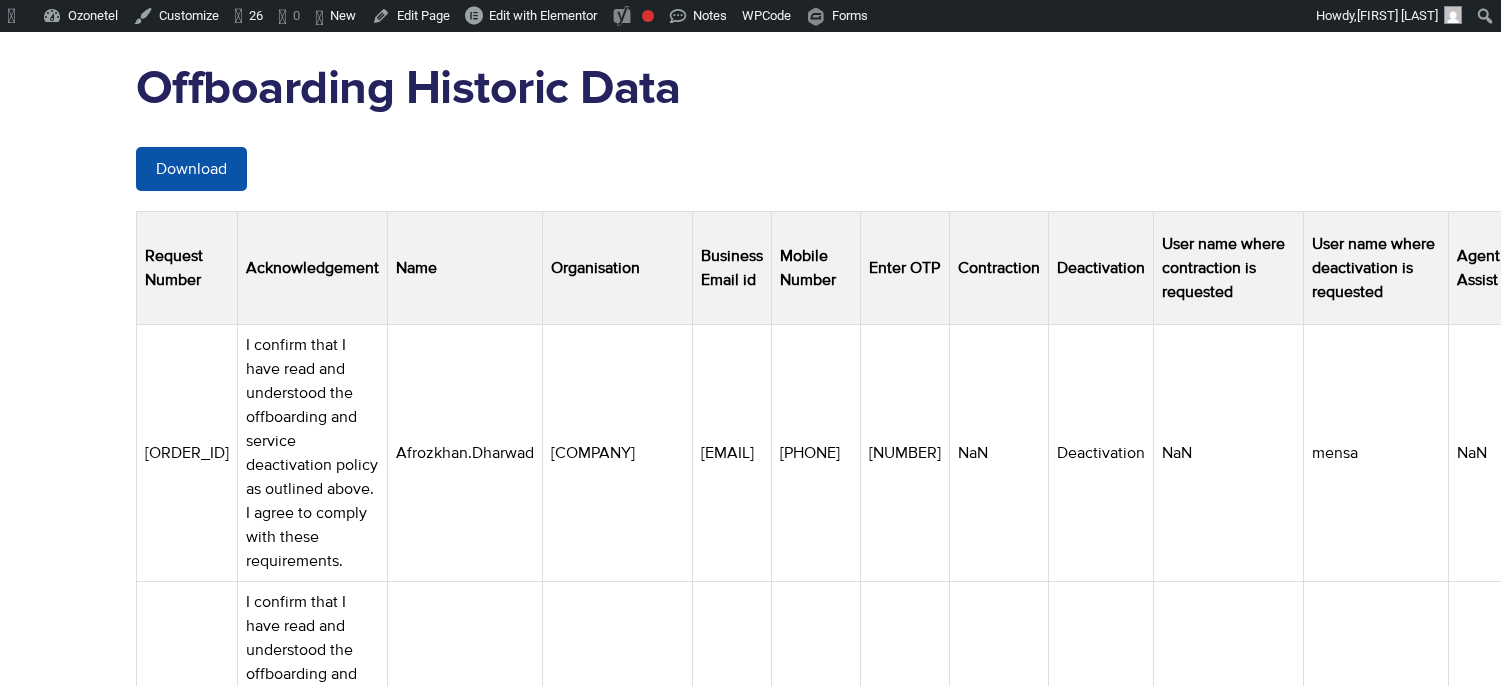 scroll, scrollTop: 0, scrollLeft: 0, axis: both 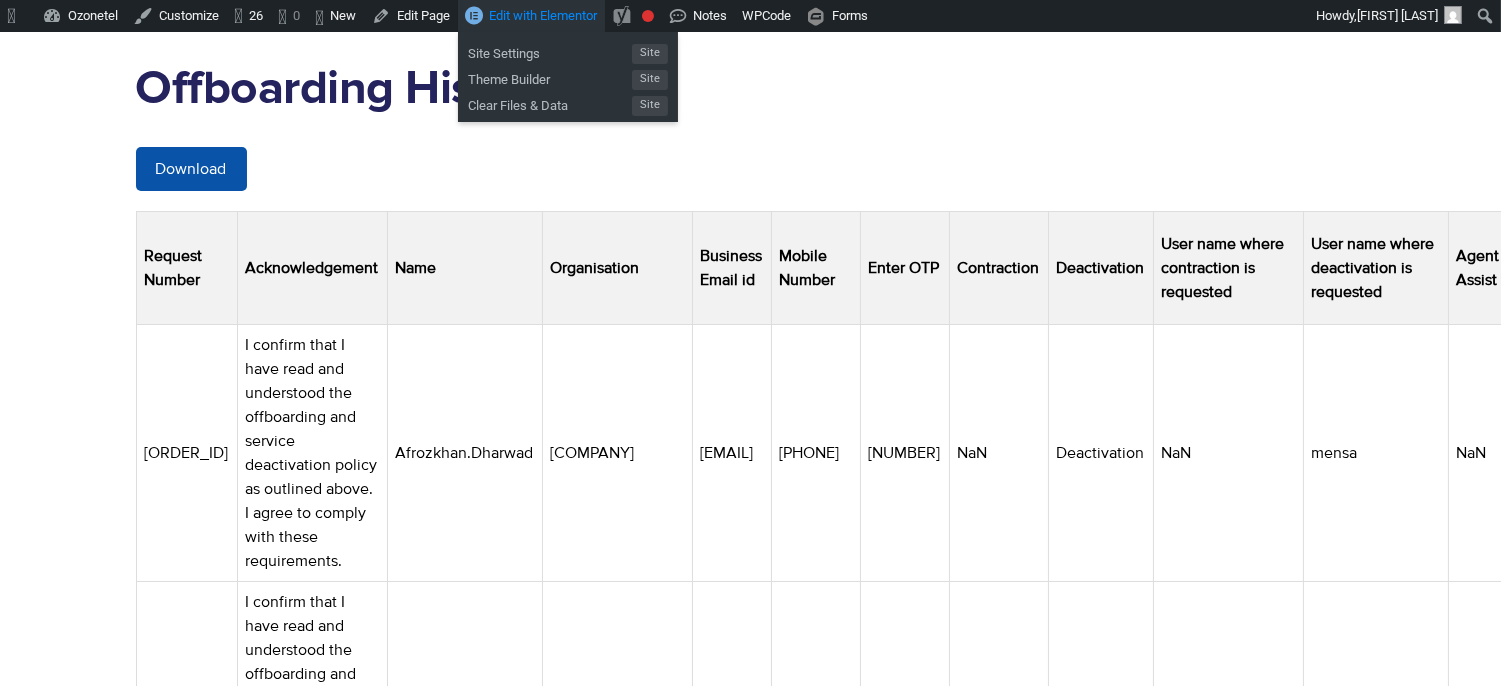 click on "Edit with Elementor" at bounding box center (543, 15) 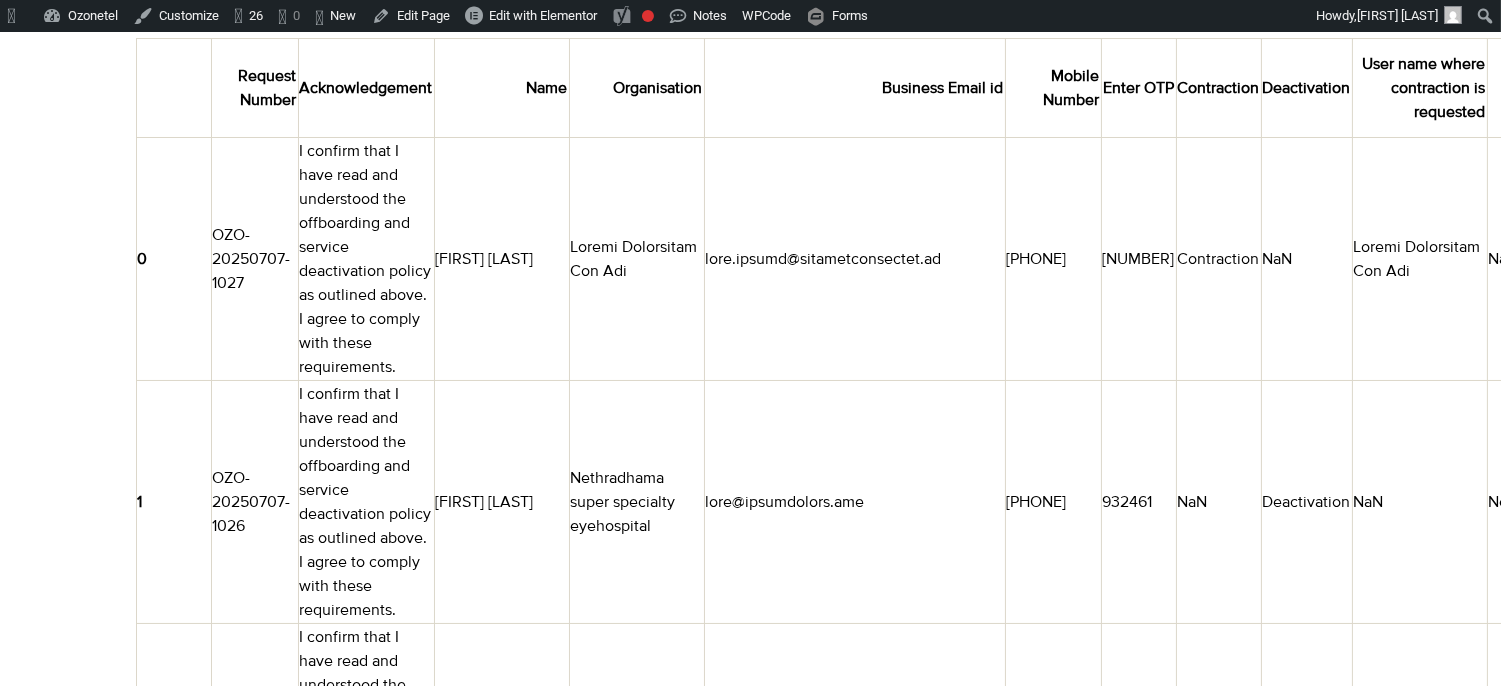 scroll, scrollTop: 111, scrollLeft: 0, axis: vertical 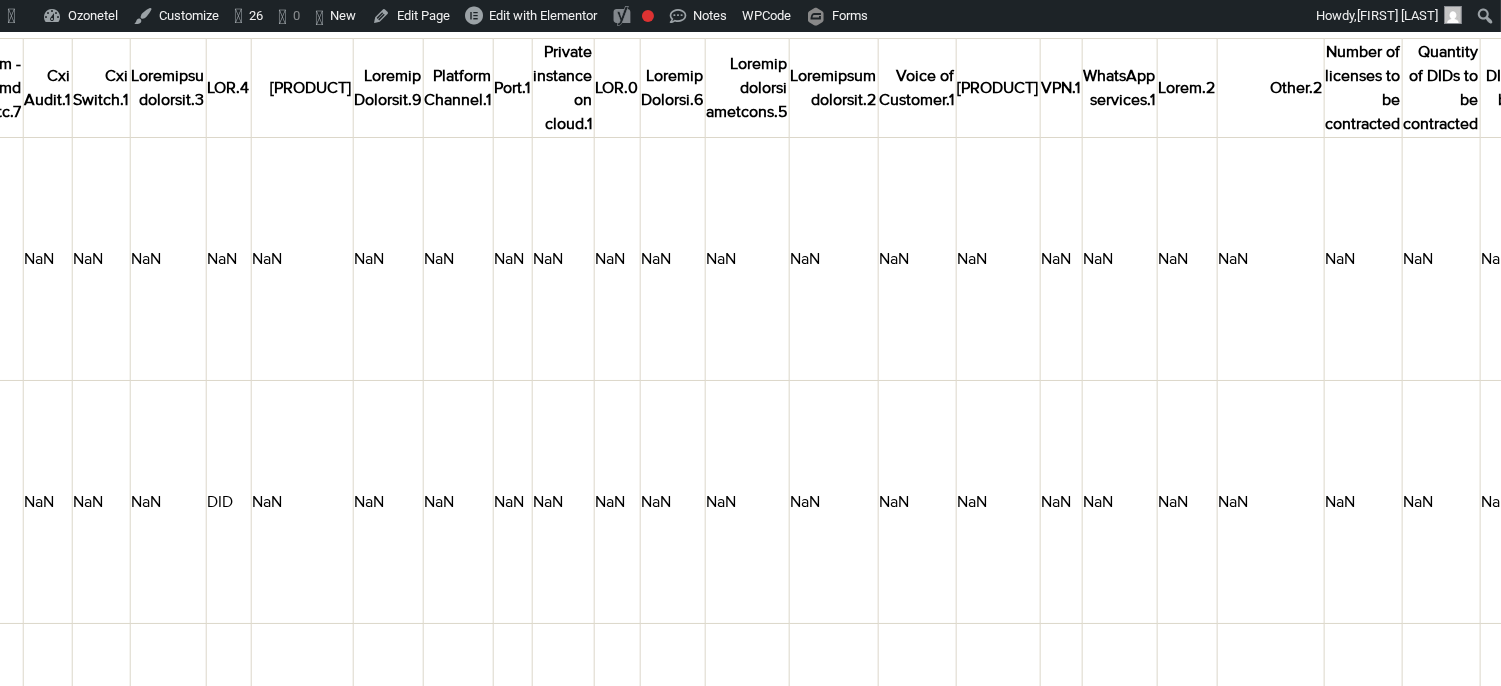 drag, startPoint x: 1026, startPoint y: 453, endPoint x: 605, endPoint y: 342, distance: 435.38718 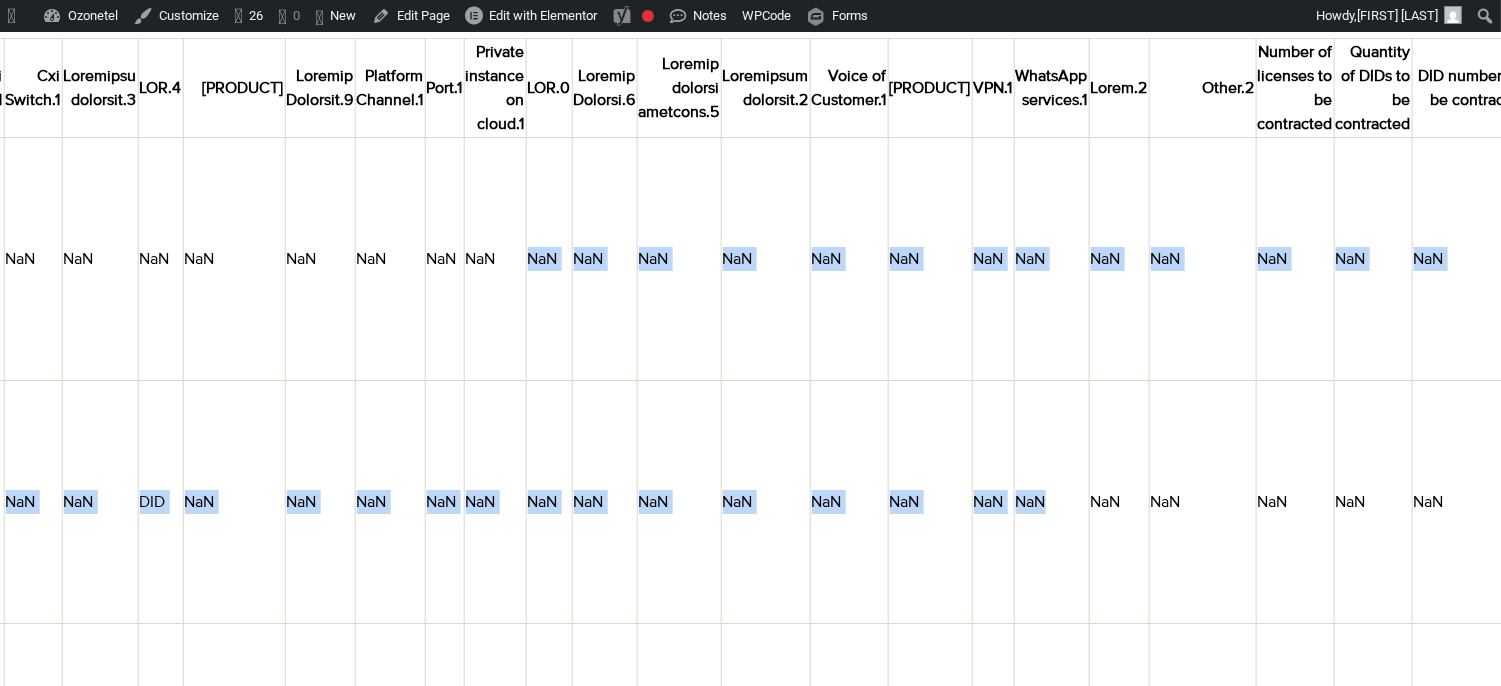 click on "NaN" at bounding box center (1119, 259) 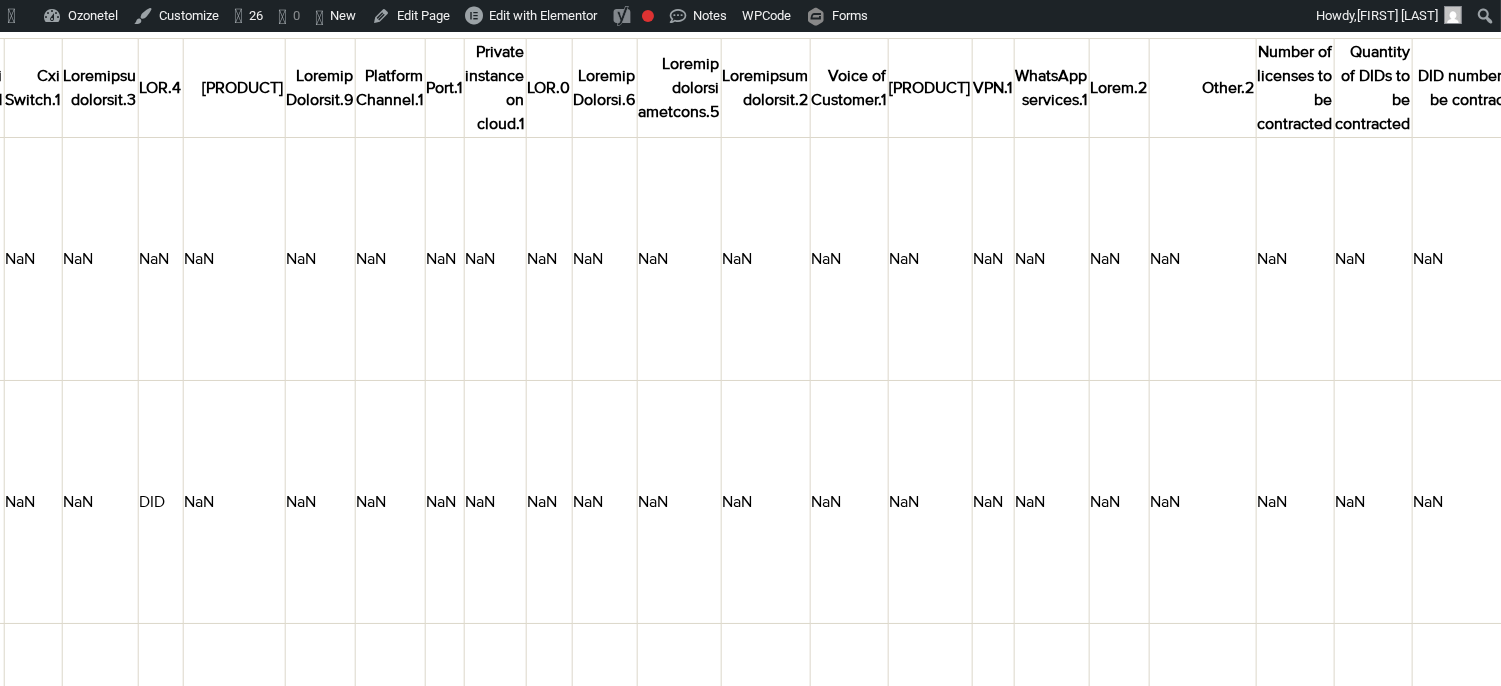 scroll, scrollTop: 111, scrollLeft: 3761, axis: both 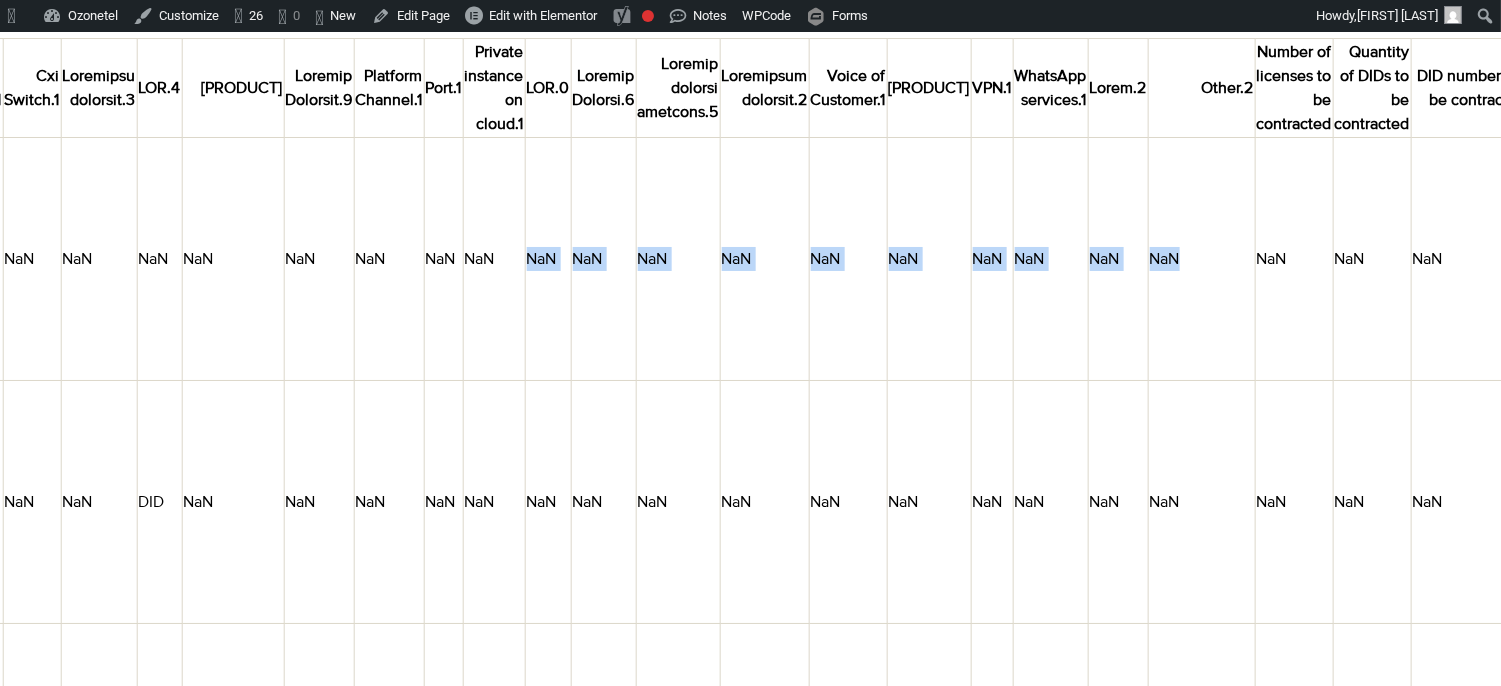 drag, startPoint x: 1057, startPoint y: 354, endPoint x: 416, endPoint y: 267, distance: 646.87714 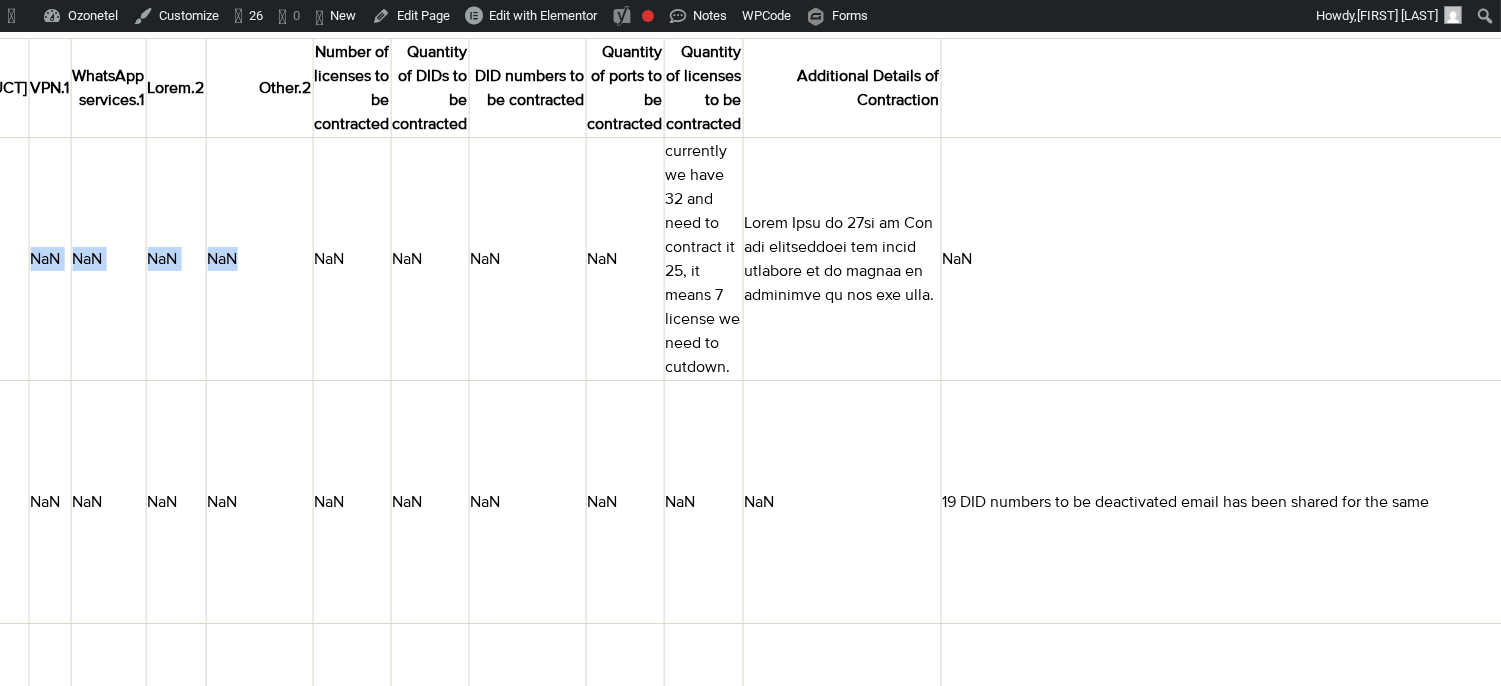 scroll, scrollTop: 111, scrollLeft: 4704, axis: both 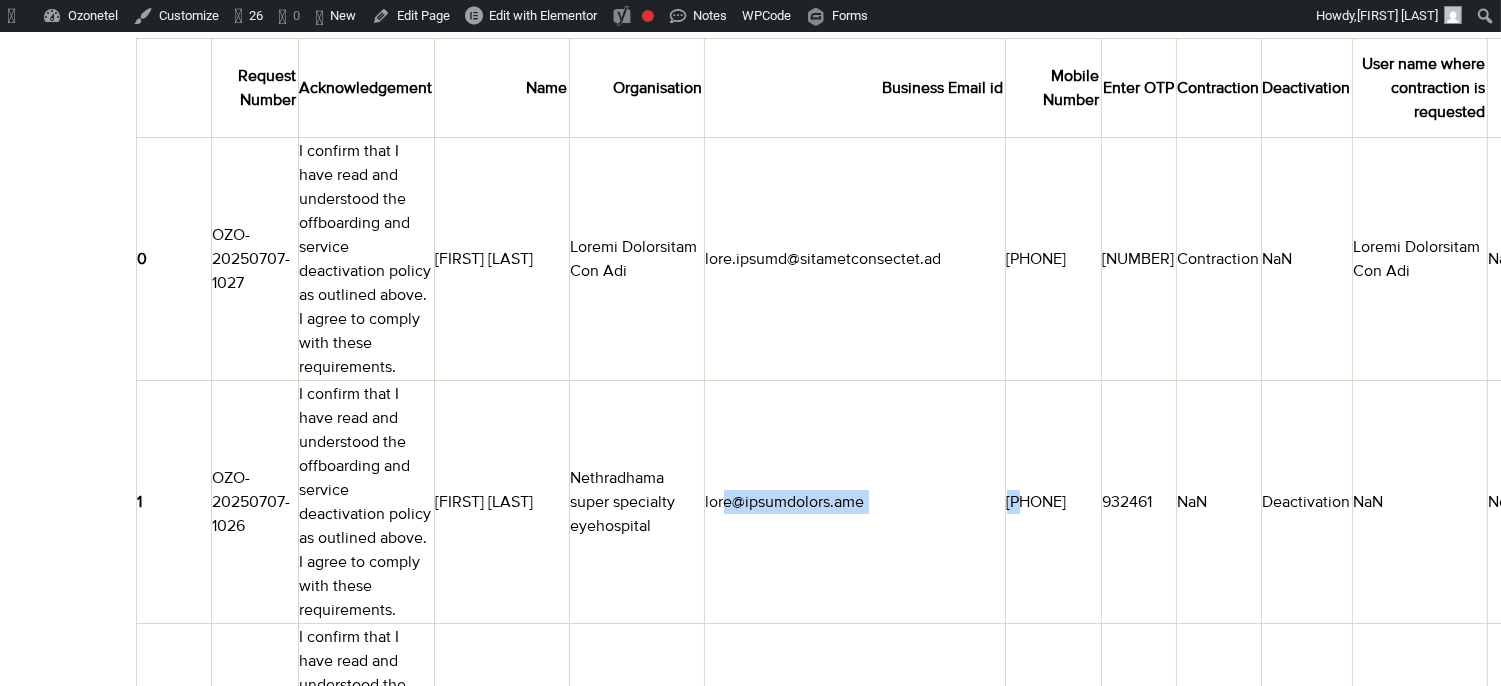 drag, startPoint x: 830, startPoint y: 411, endPoint x: 684, endPoint y: 377, distance: 149.90663 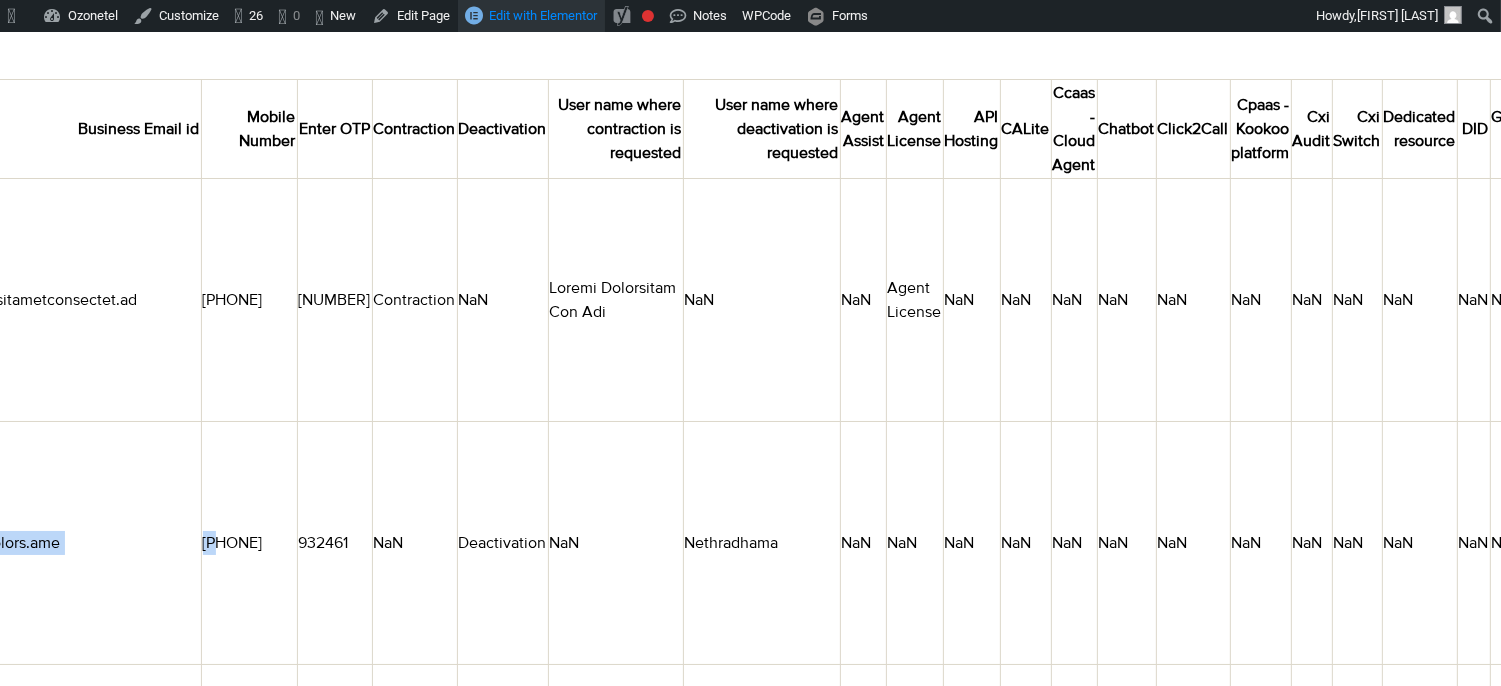 scroll, scrollTop: 0, scrollLeft: 804, axis: horizontal 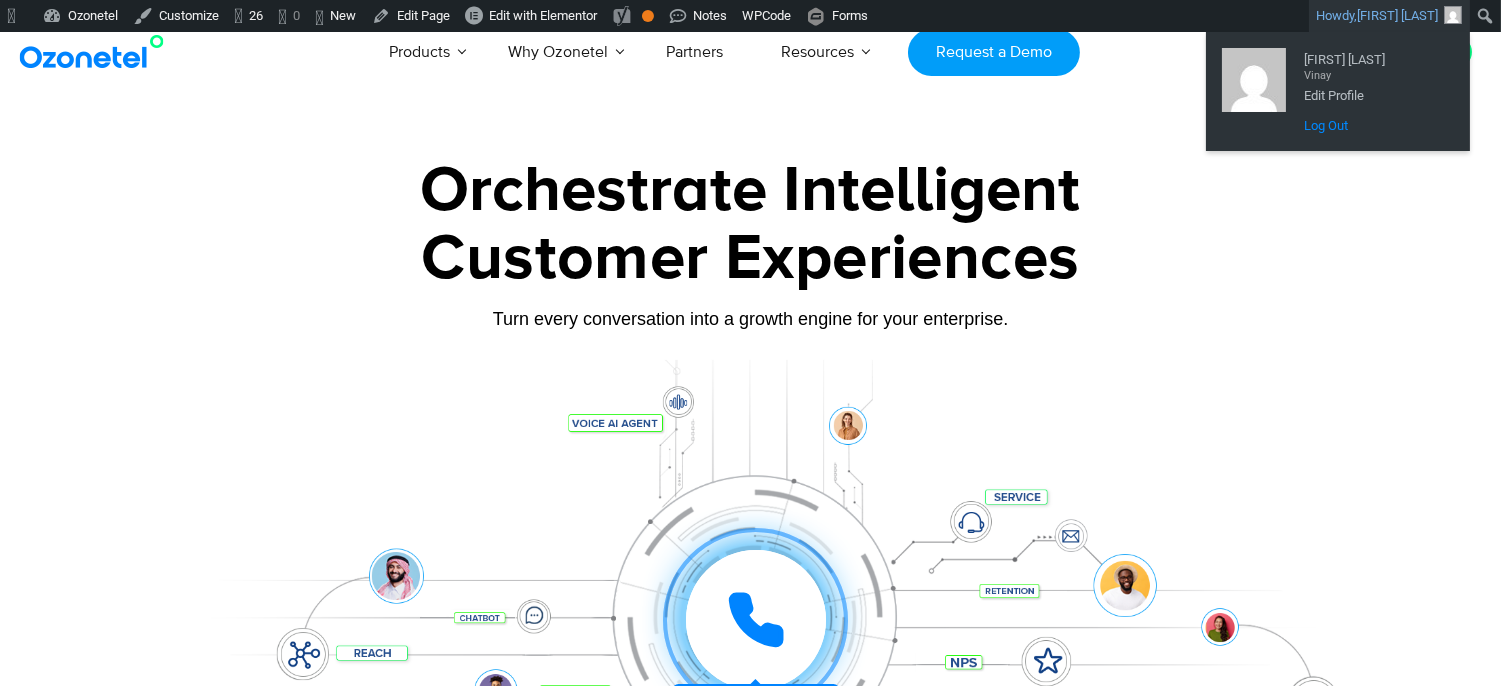 click on "Log Out" at bounding box center [1374, 126] 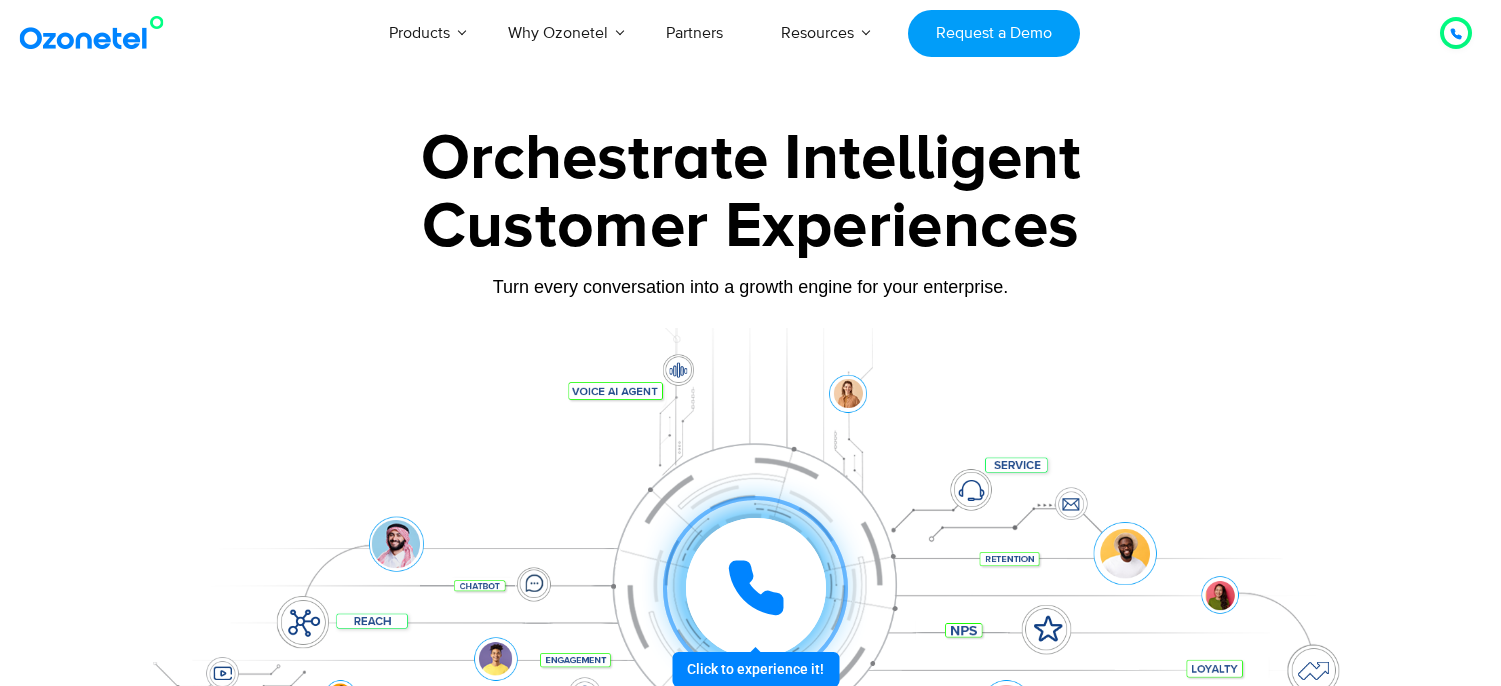 scroll, scrollTop: 0, scrollLeft: 0, axis: both 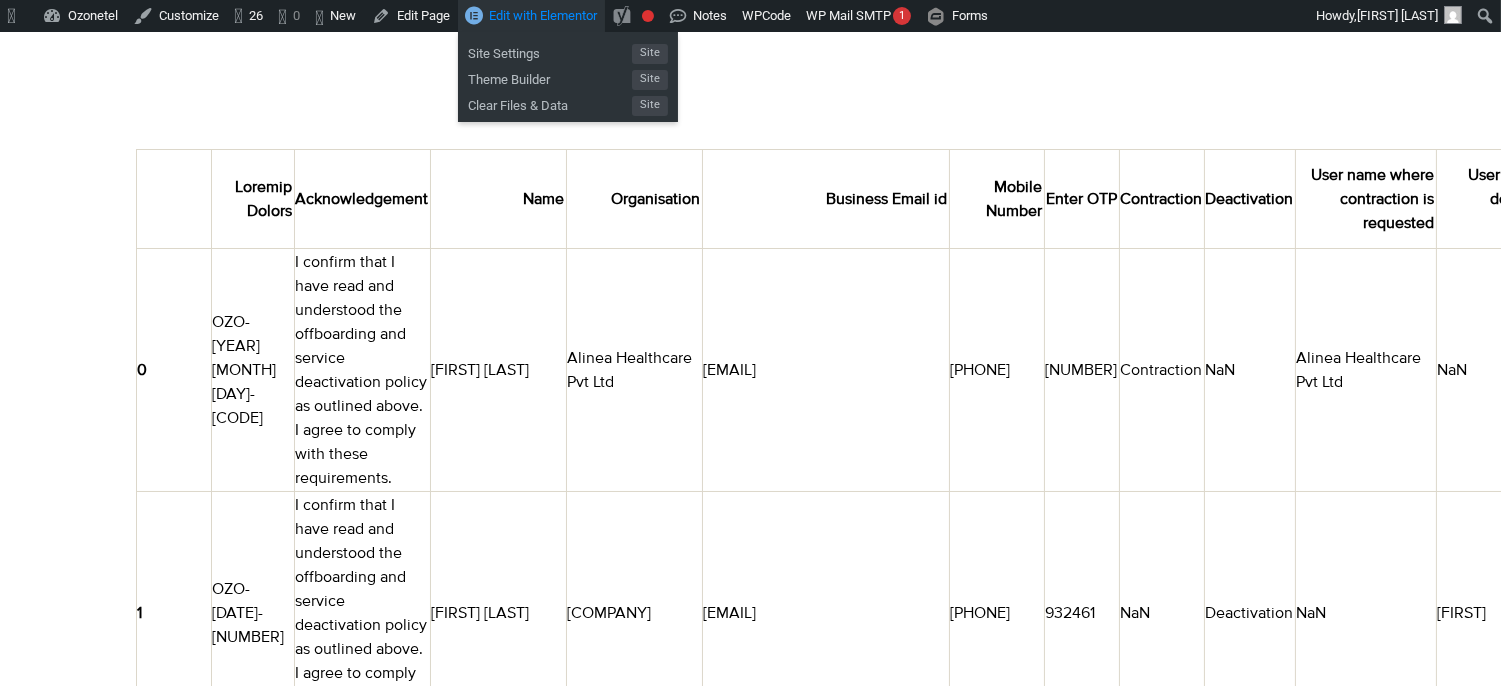 click on "Edit with Elementor" at bounding box center [543, 15] 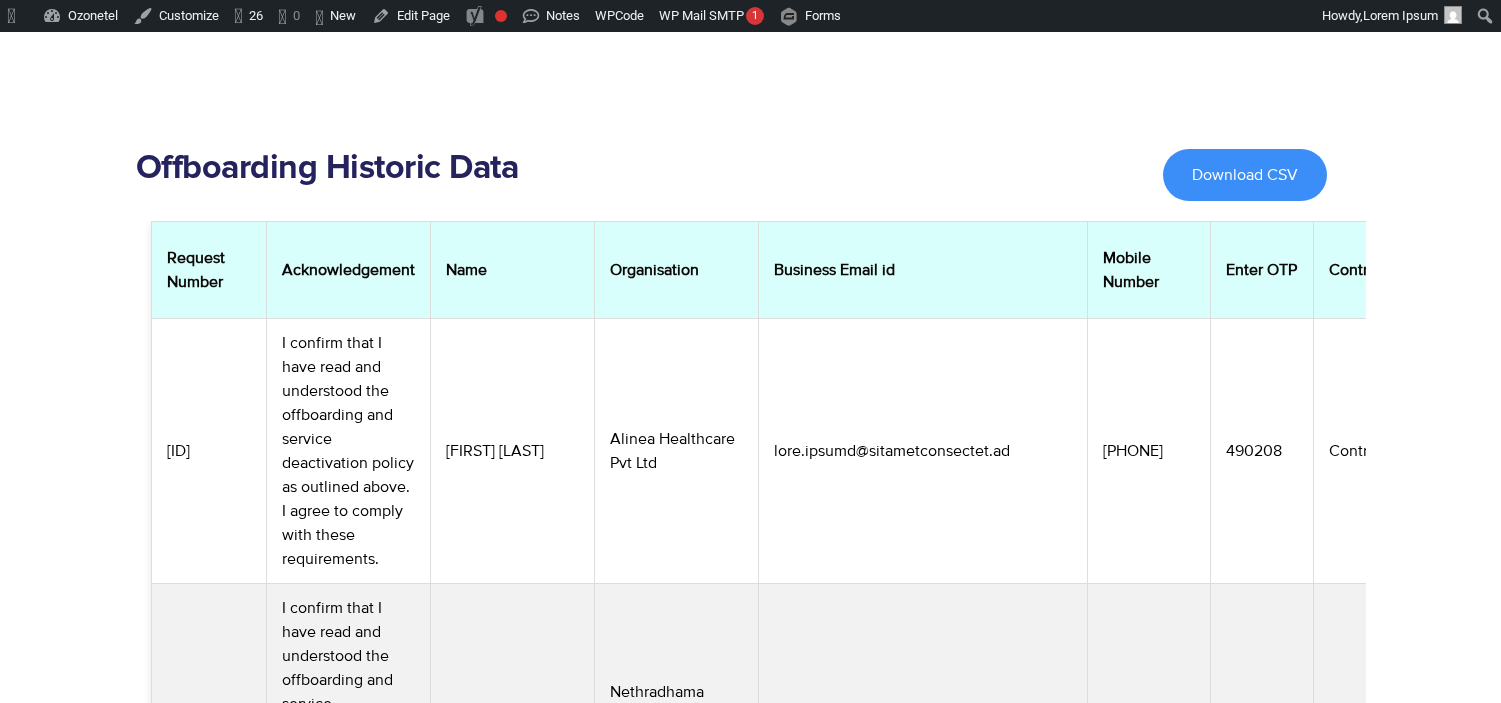 scroll, scrollTop: 0, scrollLeft: 0, axis: both 